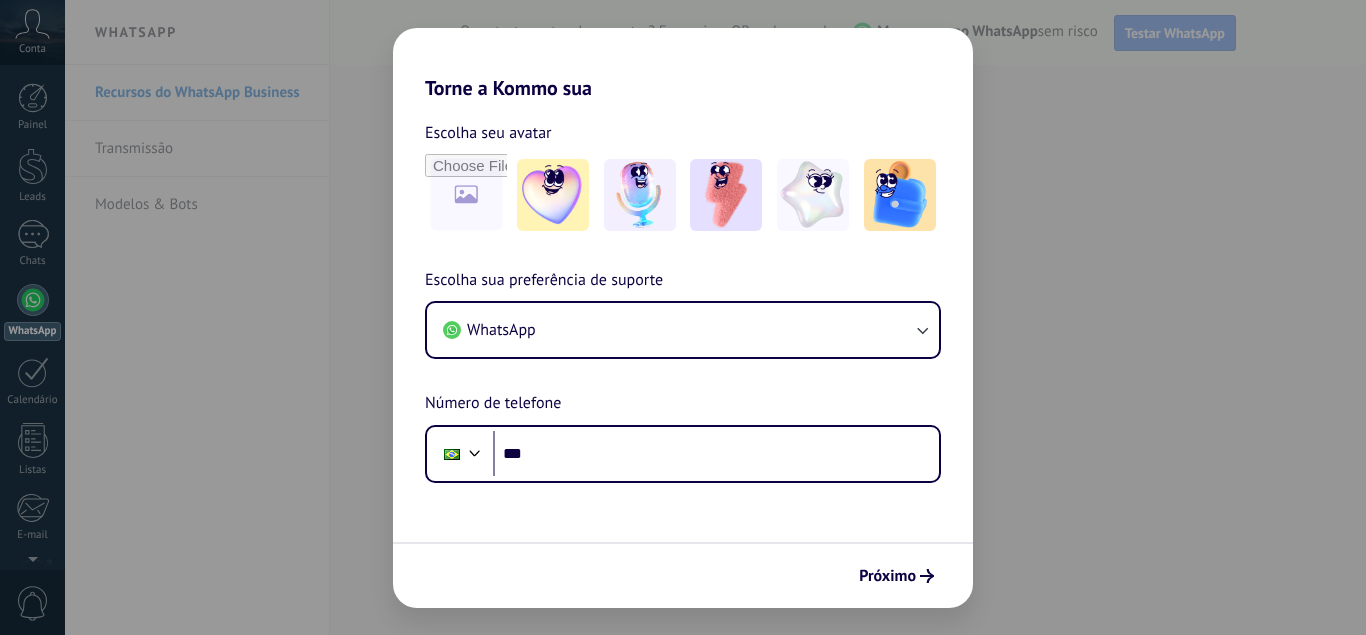 scroll, scrollTop: 0, scrollLeft: 0, axis: both 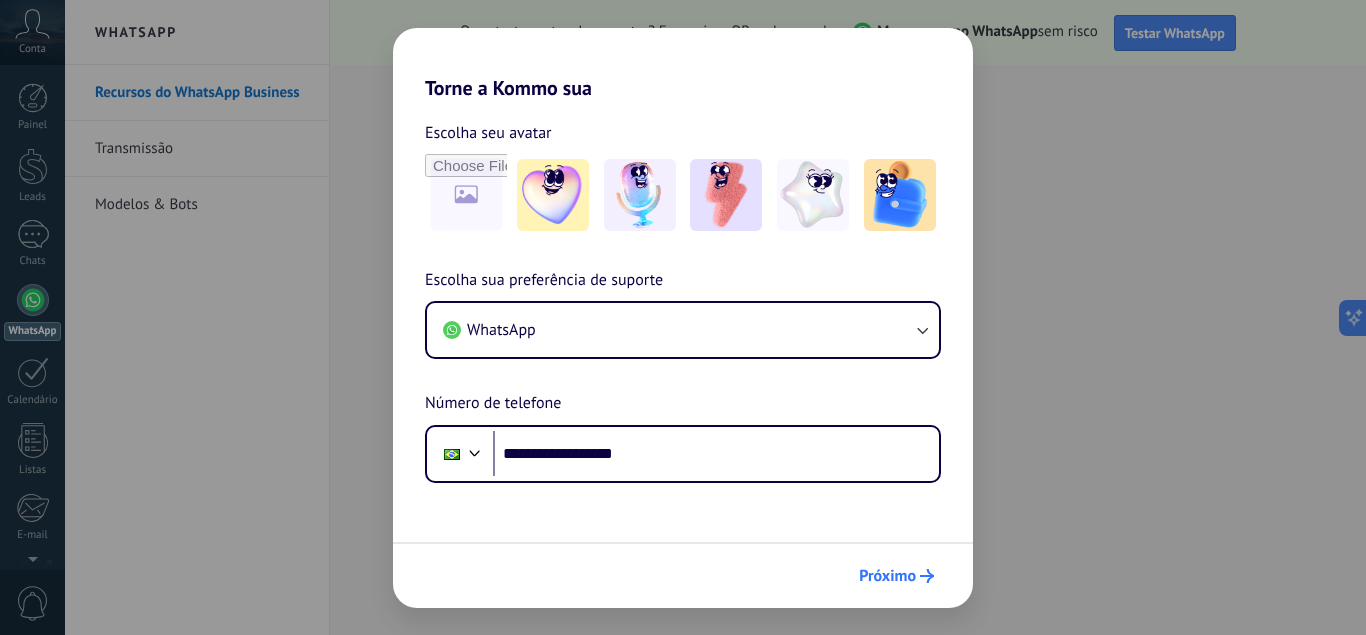 type on "**********" 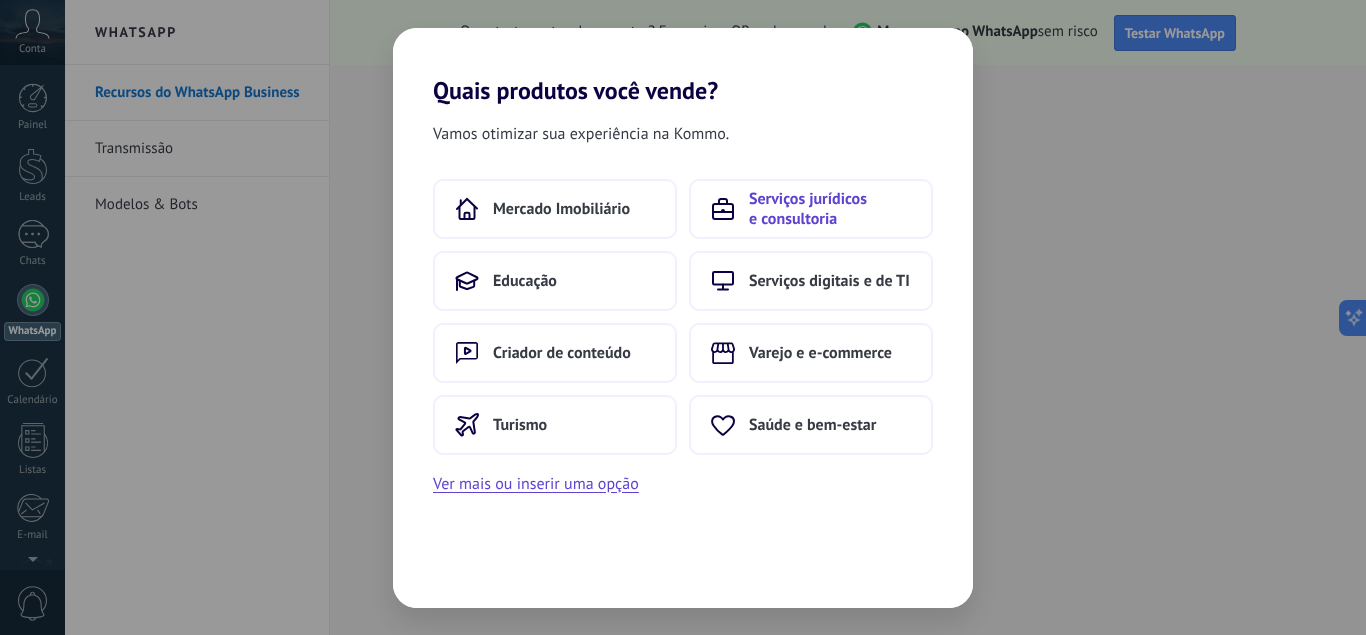 click on "Serviços jurídicos e consultoria" at bounding box center (830, 209) 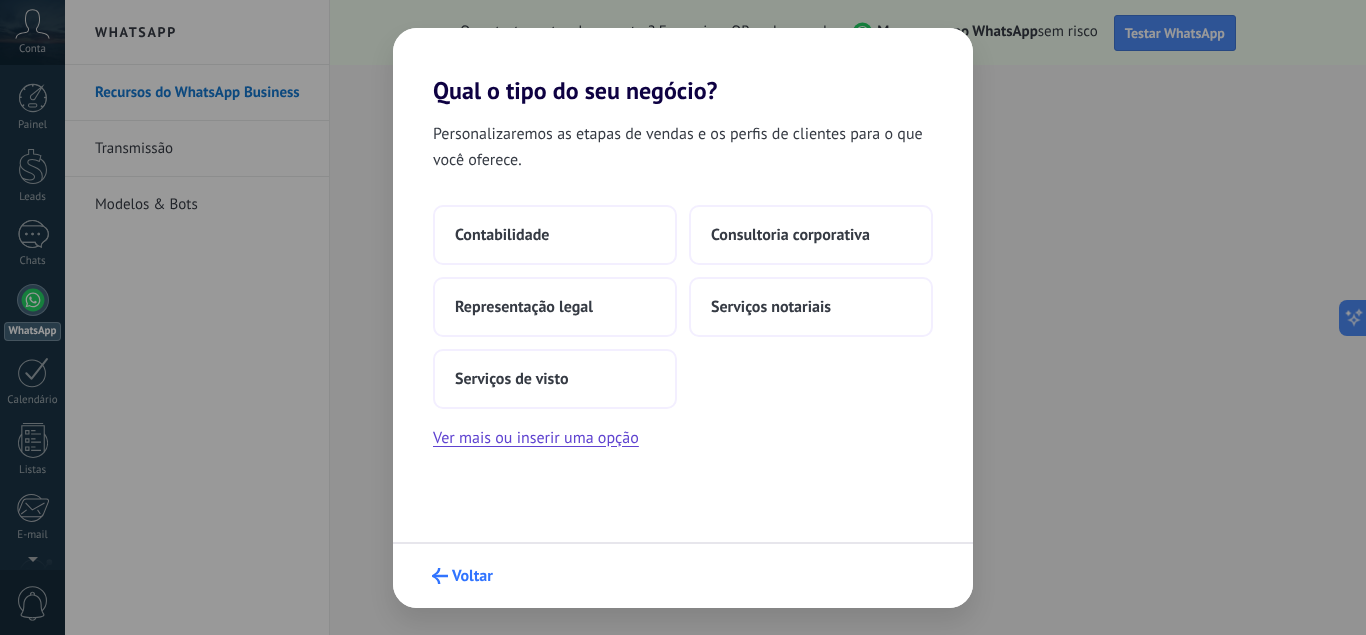 click on "Voltar" at bounding box center (472, 576) 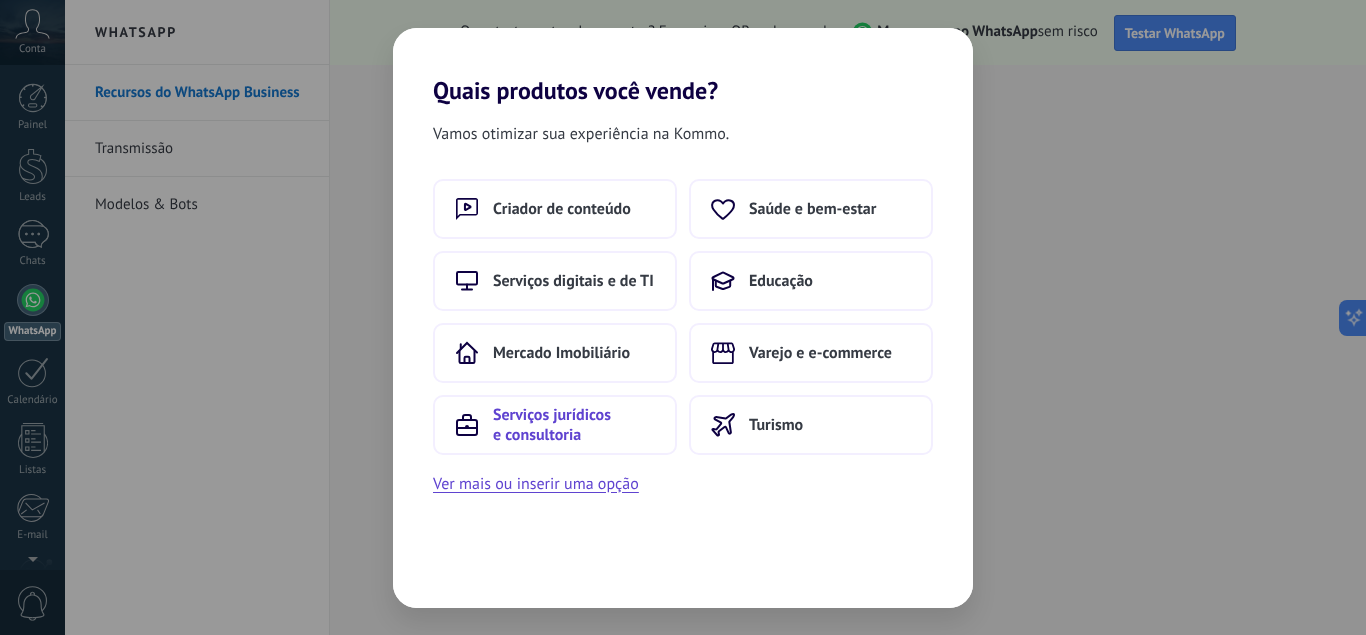 click on "Serviços jurídicos e consultoria" at bounding box center (574, 425) 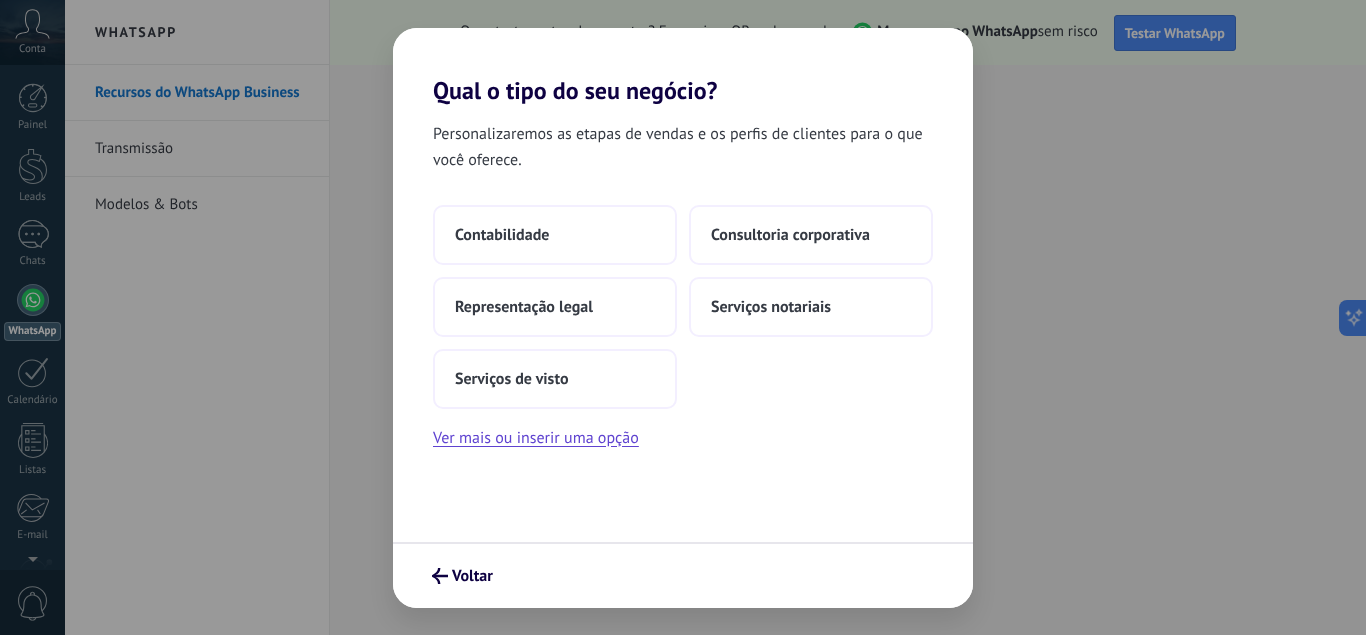 click on "Ver mais ou inserir uma opção" at bounding box center [536, 438] 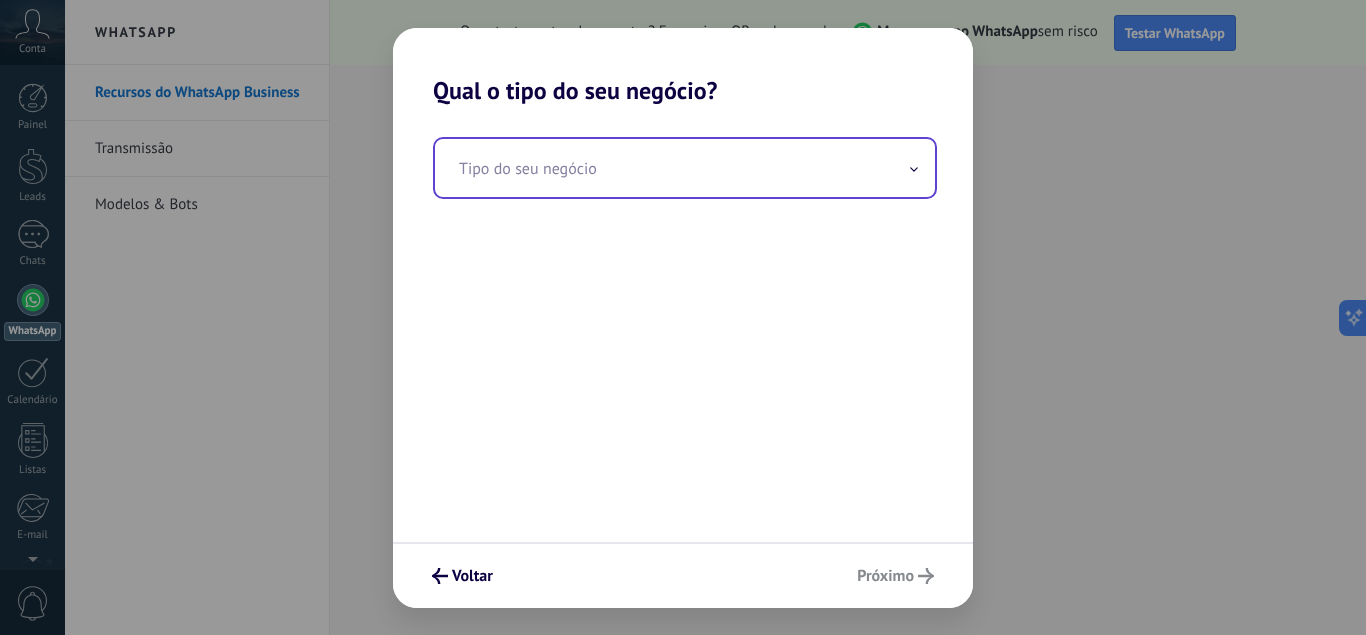 click at bounding box center [685, 168] 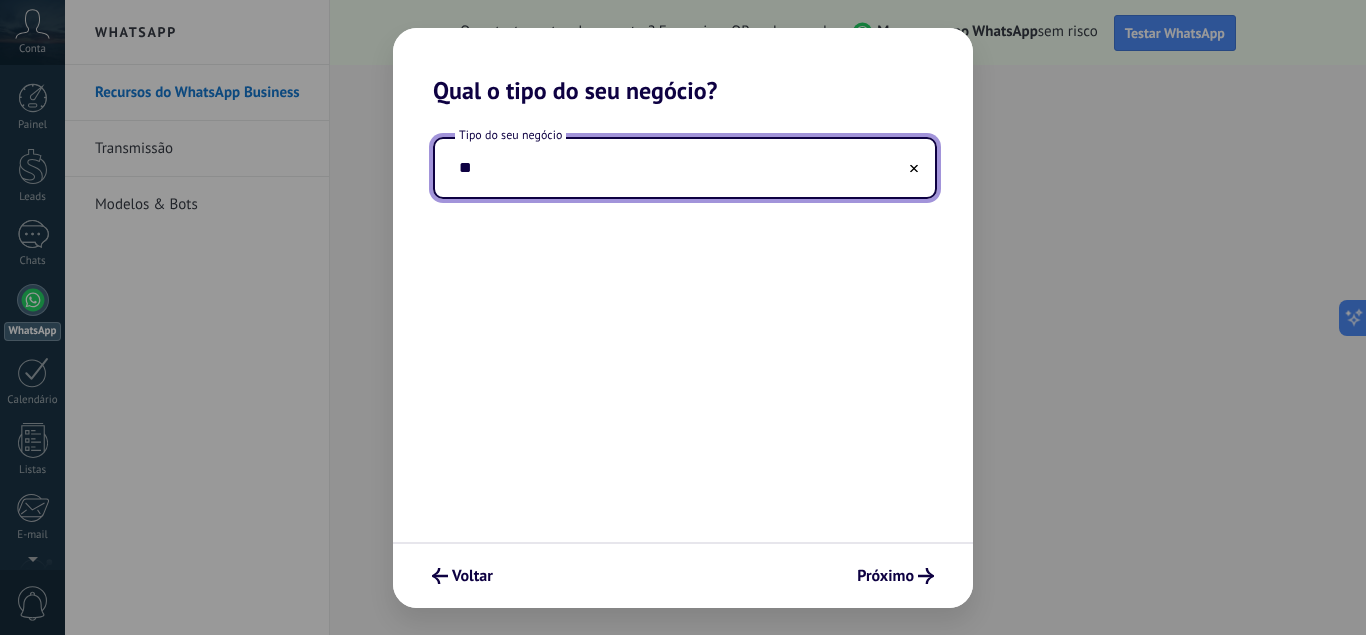 type on "*" 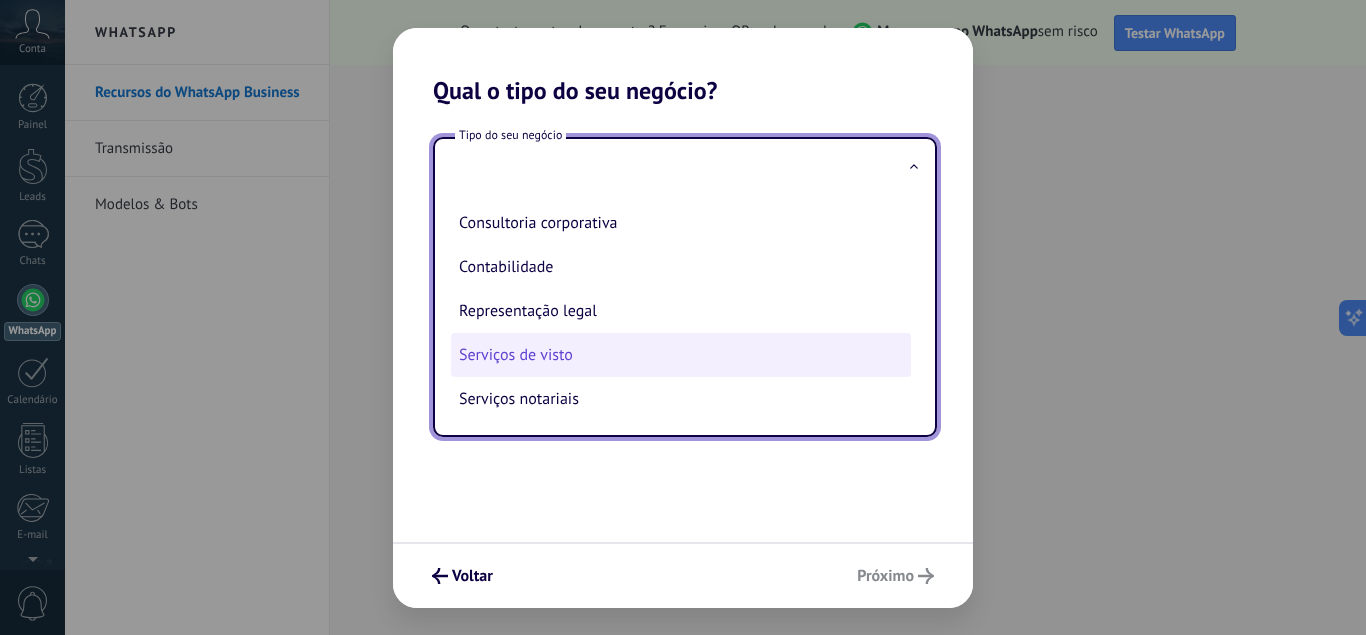 scroll, scrollTop: 2, scrollLeft: 0, axis: vertical 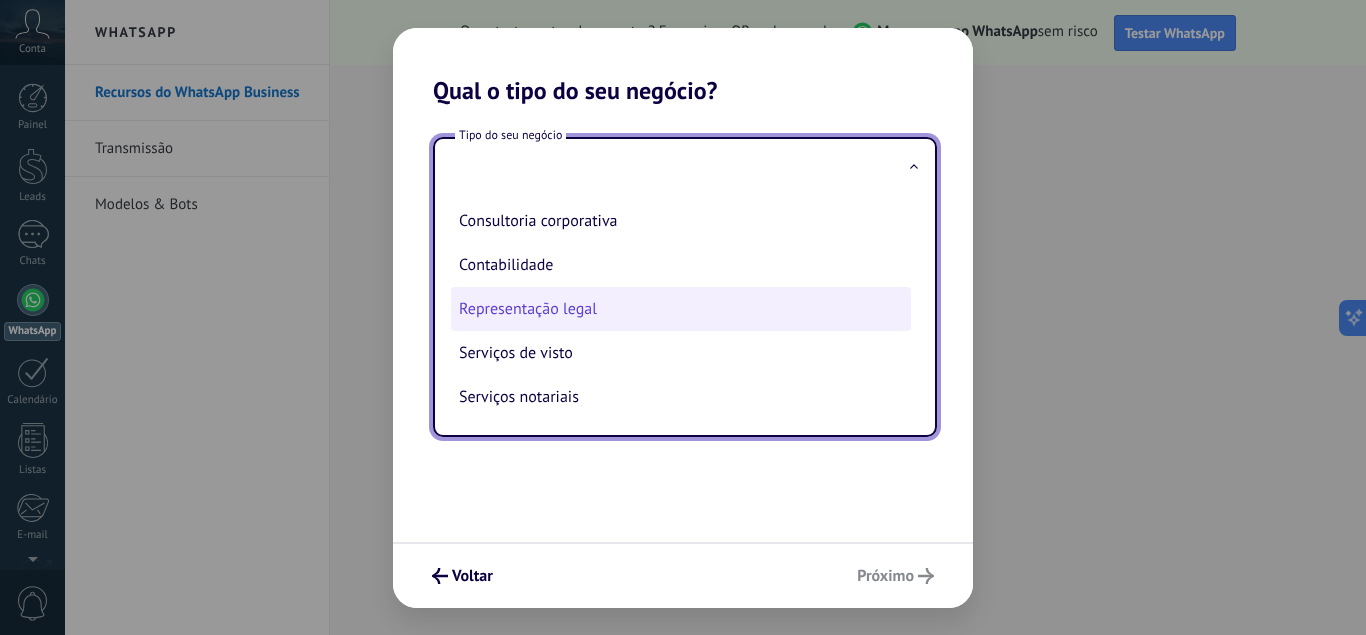 click on "Representação legal" at bounding box center [681, 309] 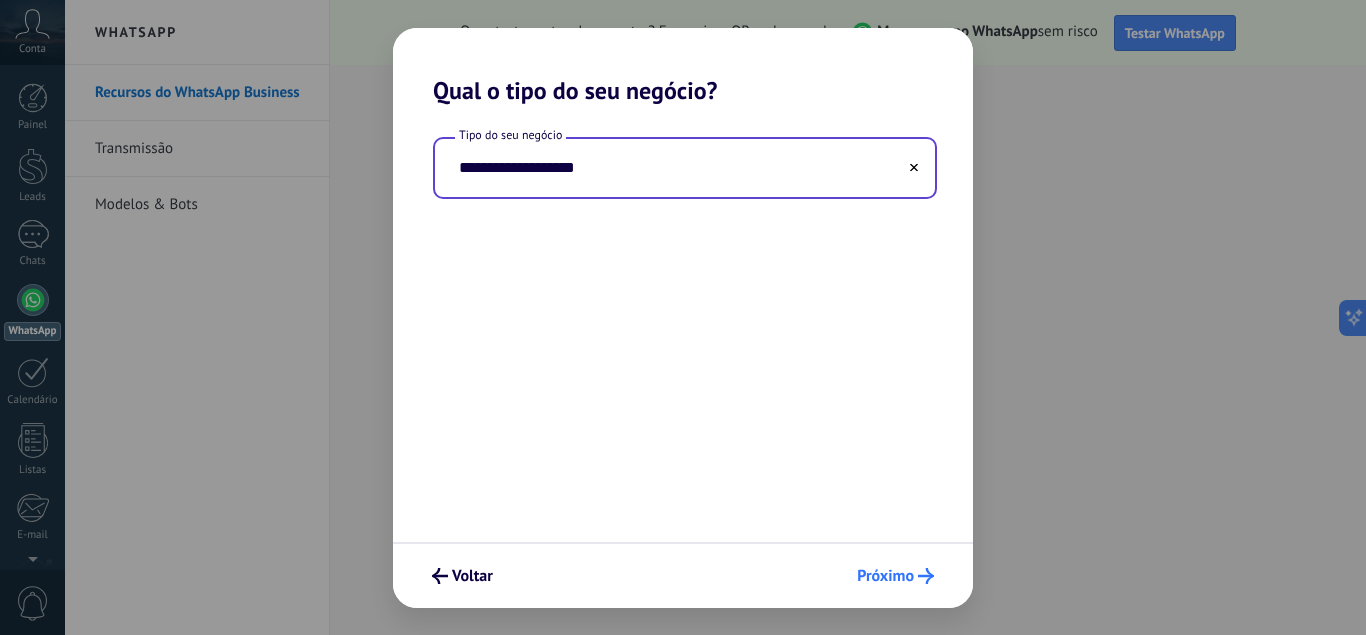 click on "Próximo" at bounding box center [885, 576] 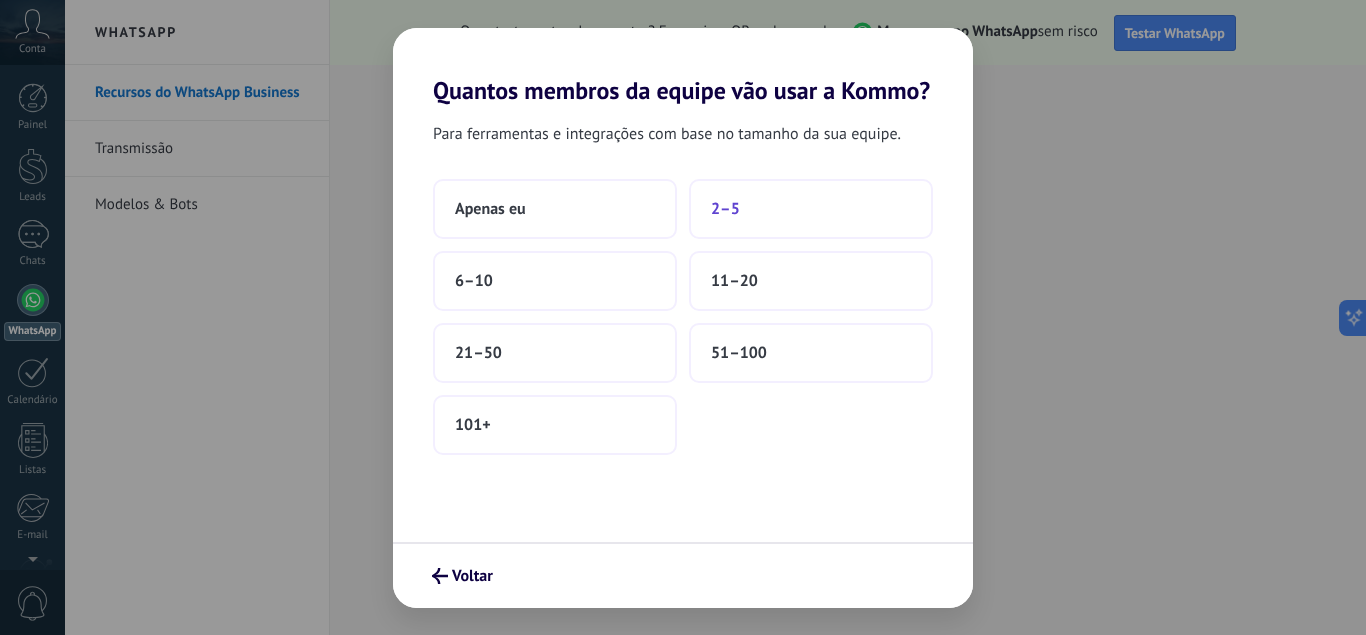 click on "2–5" at bounding box center (811, 209) 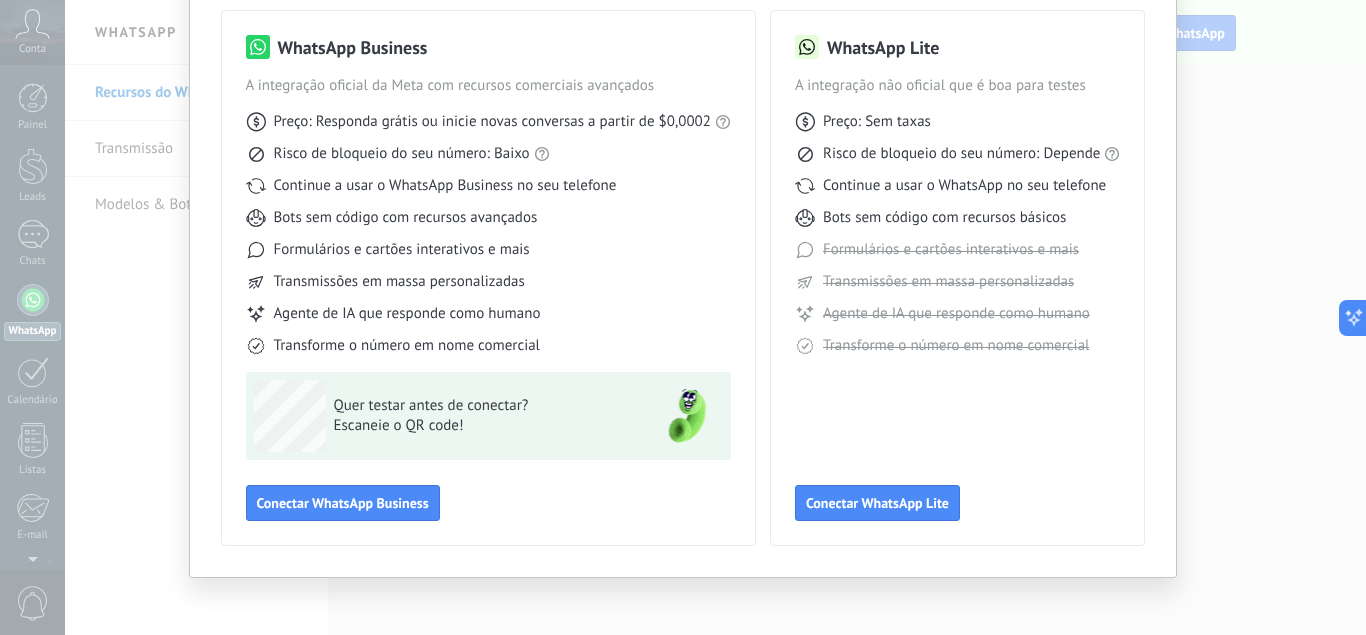 scroll, scrollTop: 150, scrollLeft: 0, axis: vertical 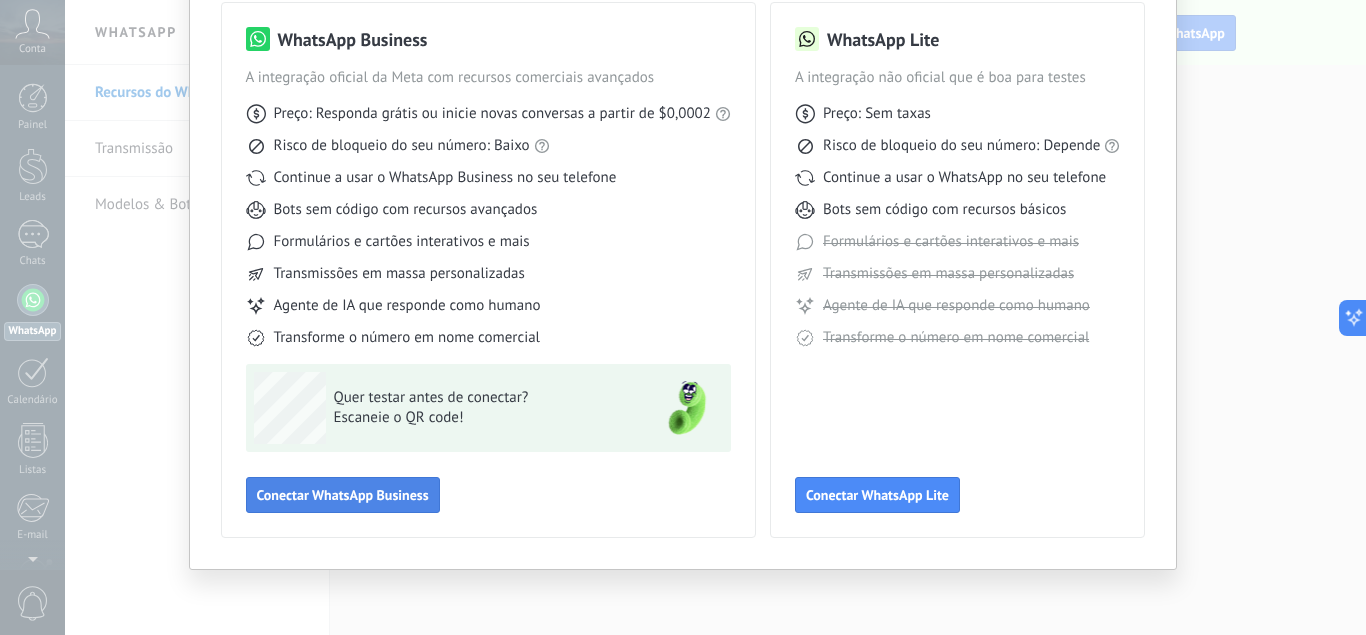click on "Conectar WhatsApp Business" at bounding box center (343, 495) 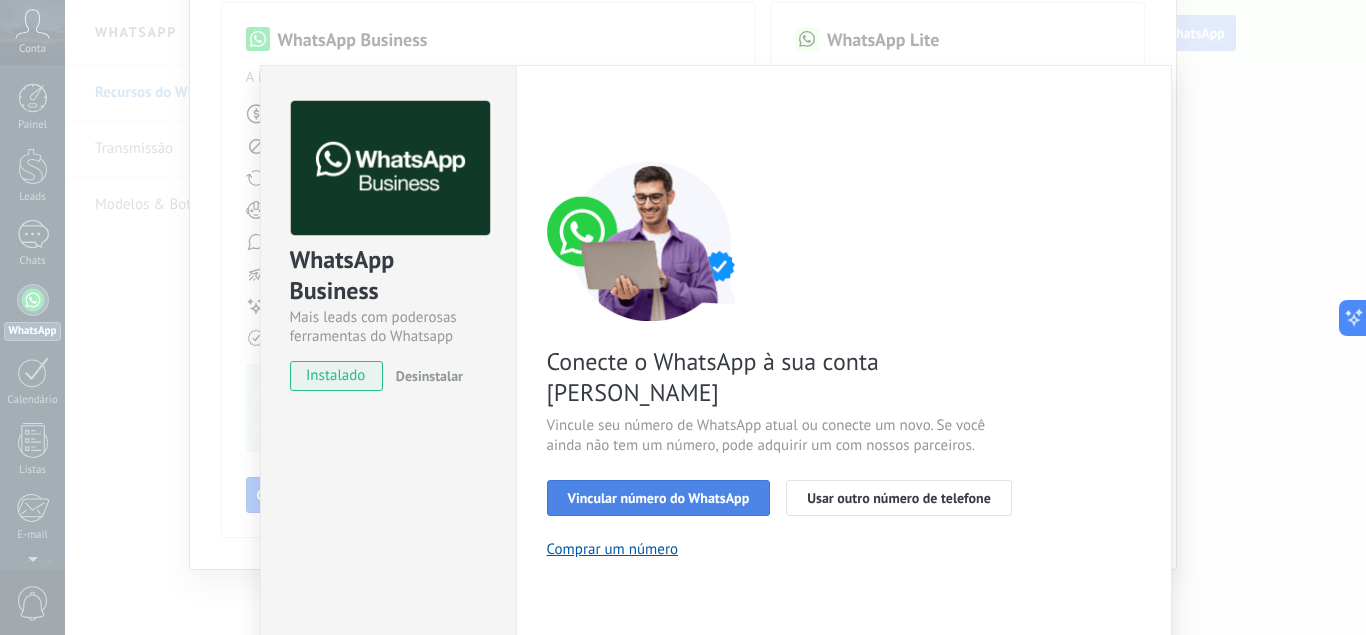 click on "Vincular número do WhatsApp" at bounding box center (659, 498) 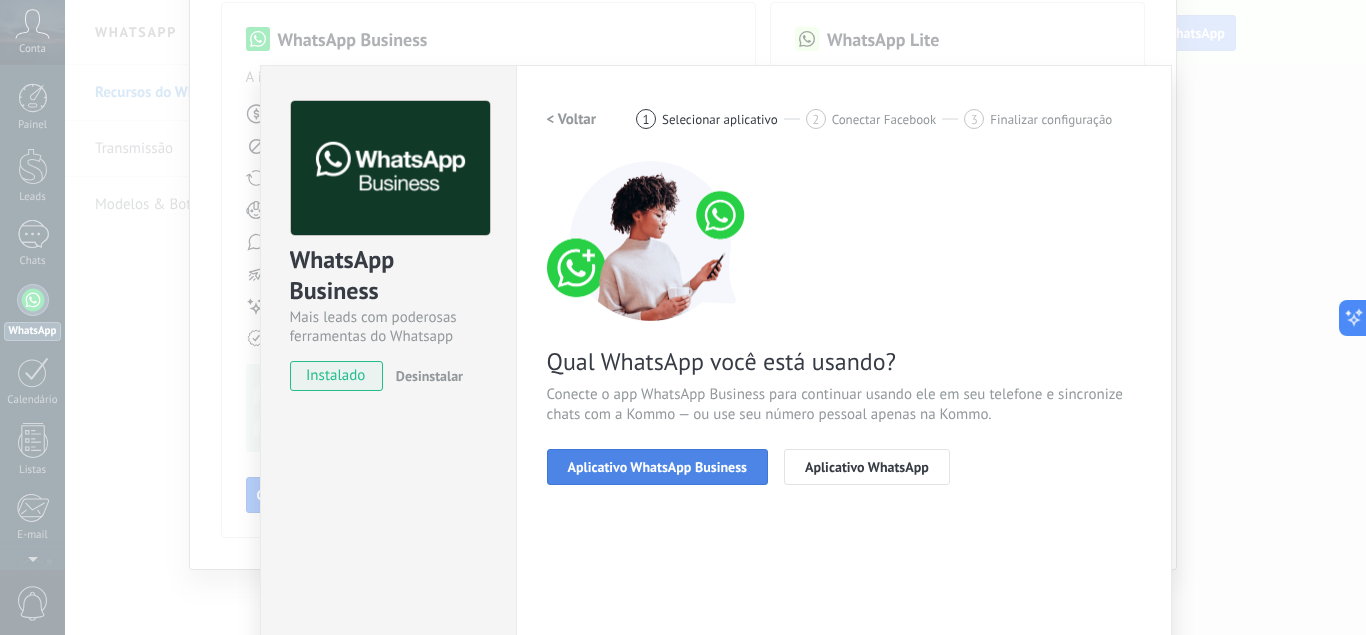 click on "Aplicativo WhatsApp Business" at bounding box center (657, 467) 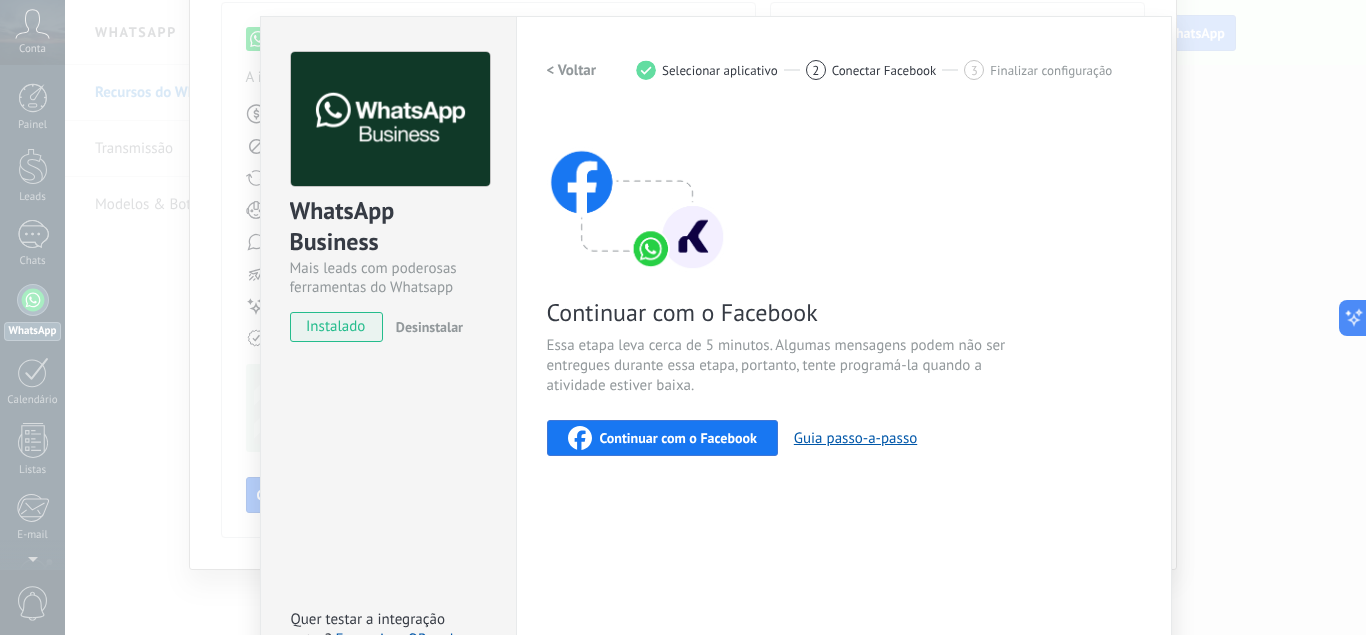 scroll, scrollTop: 0, scrollLeft: 0, axis: both 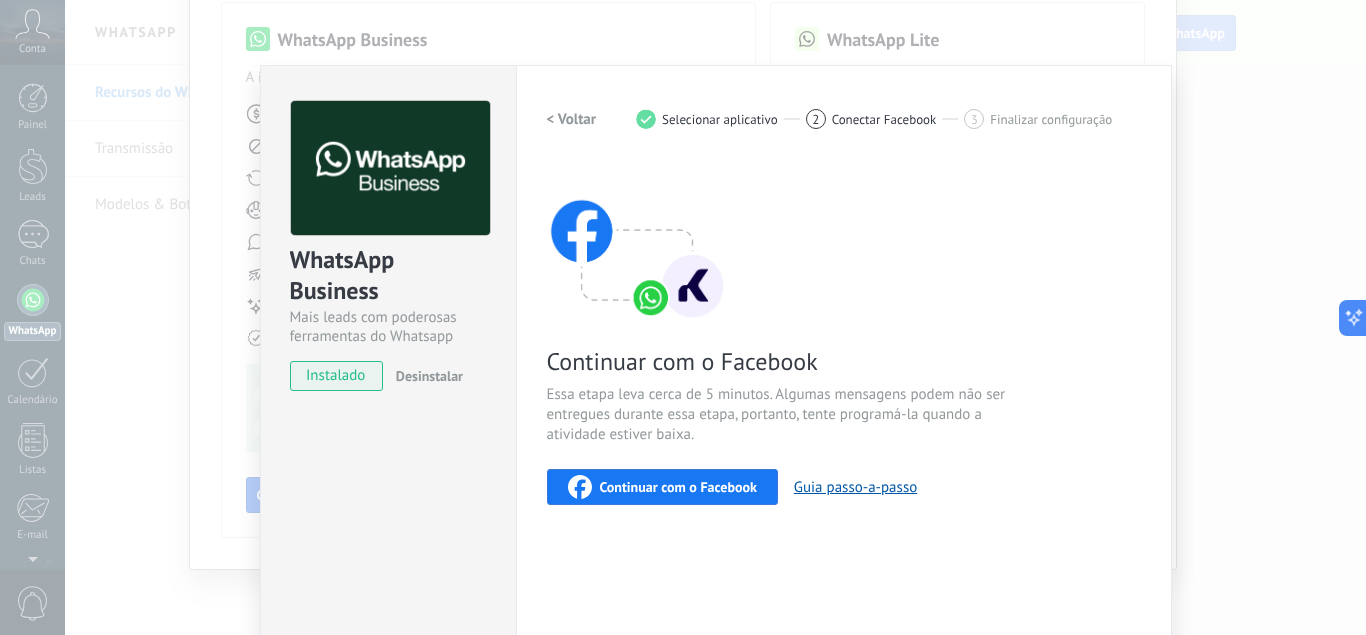 click on "Continuar com o Facebook" at bounding box center [678, 487] 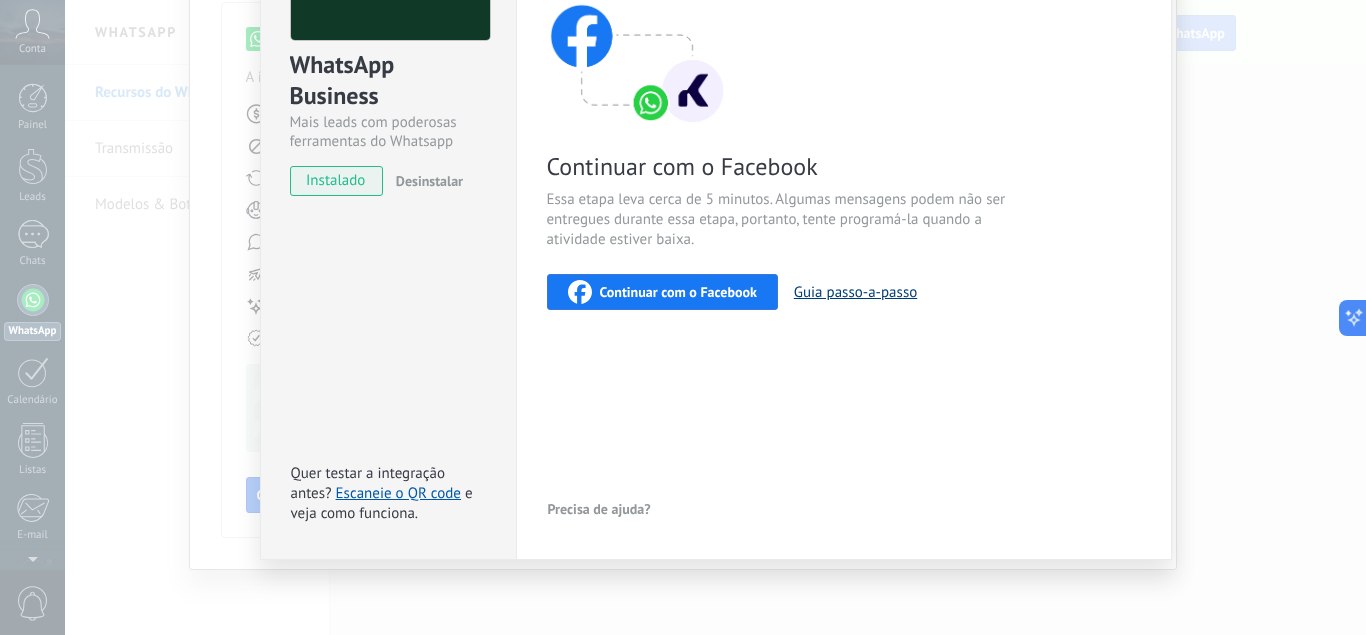 scroll, scrollTop: 0, scrollLeft: 0, axis: both 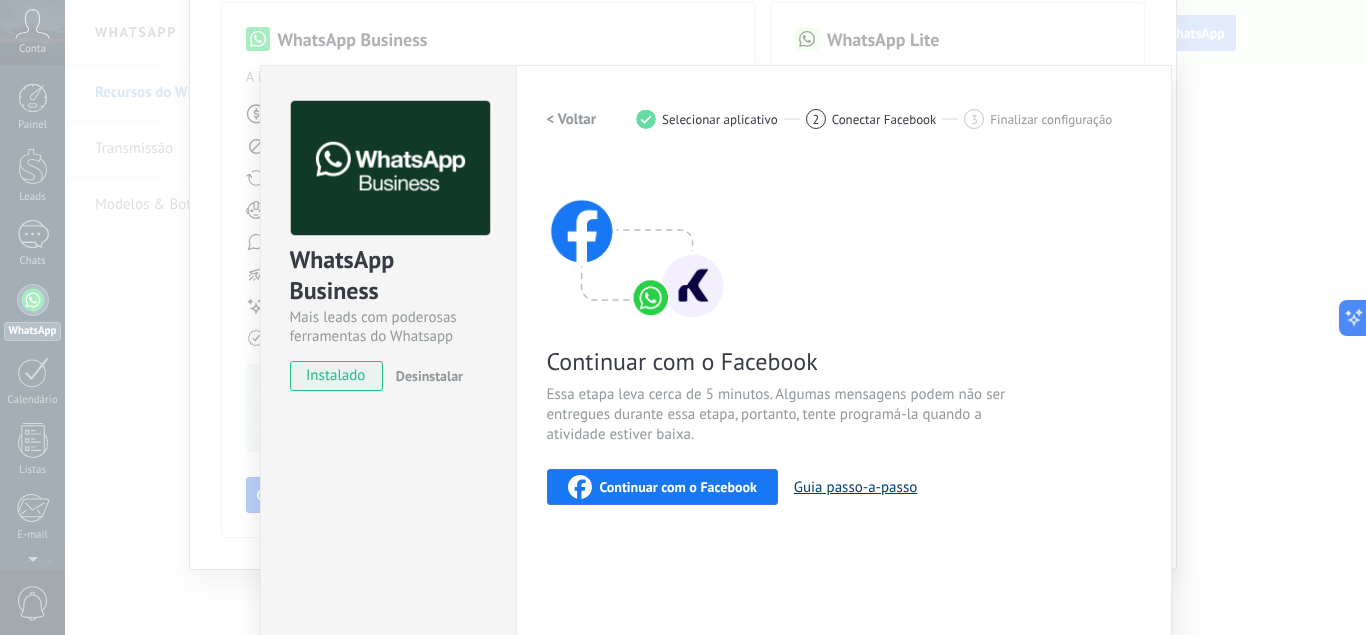 click on "Guia passo-a-passo" at bounding box center (855, 487) 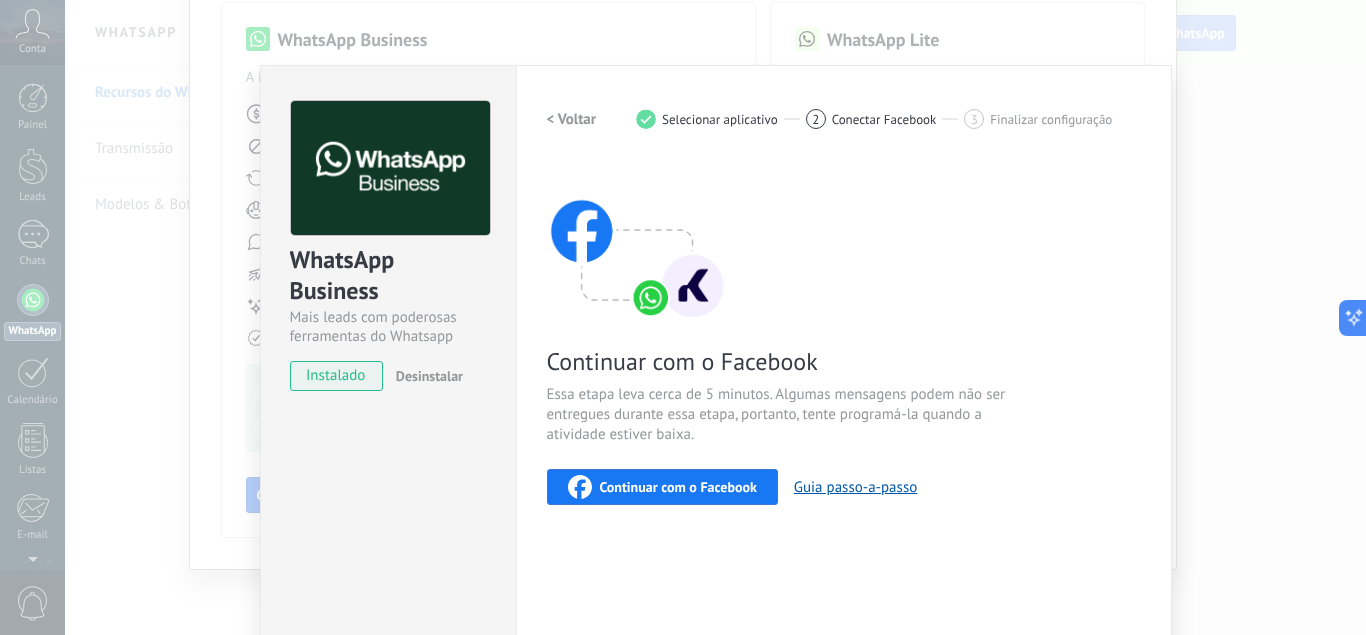 click on "Continuar com o Facebook" at bounding box center [678, 487] 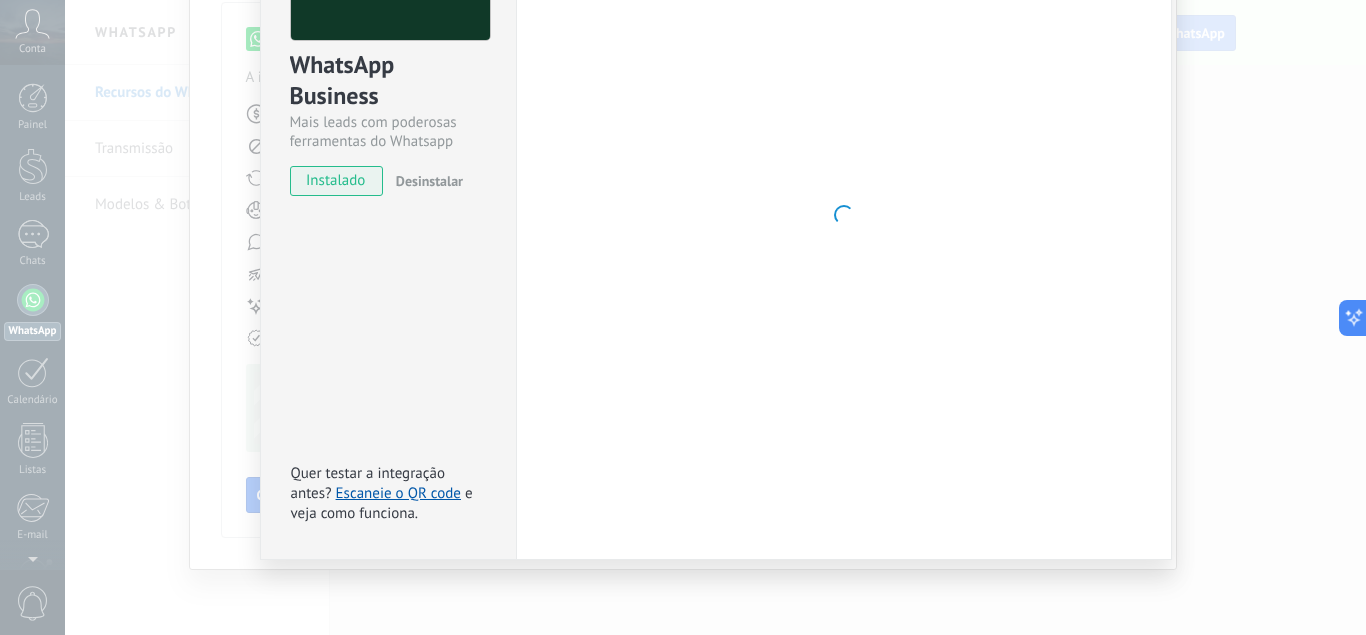 scroll, scrollTop: 0, scrollLeft: 0, axis: both 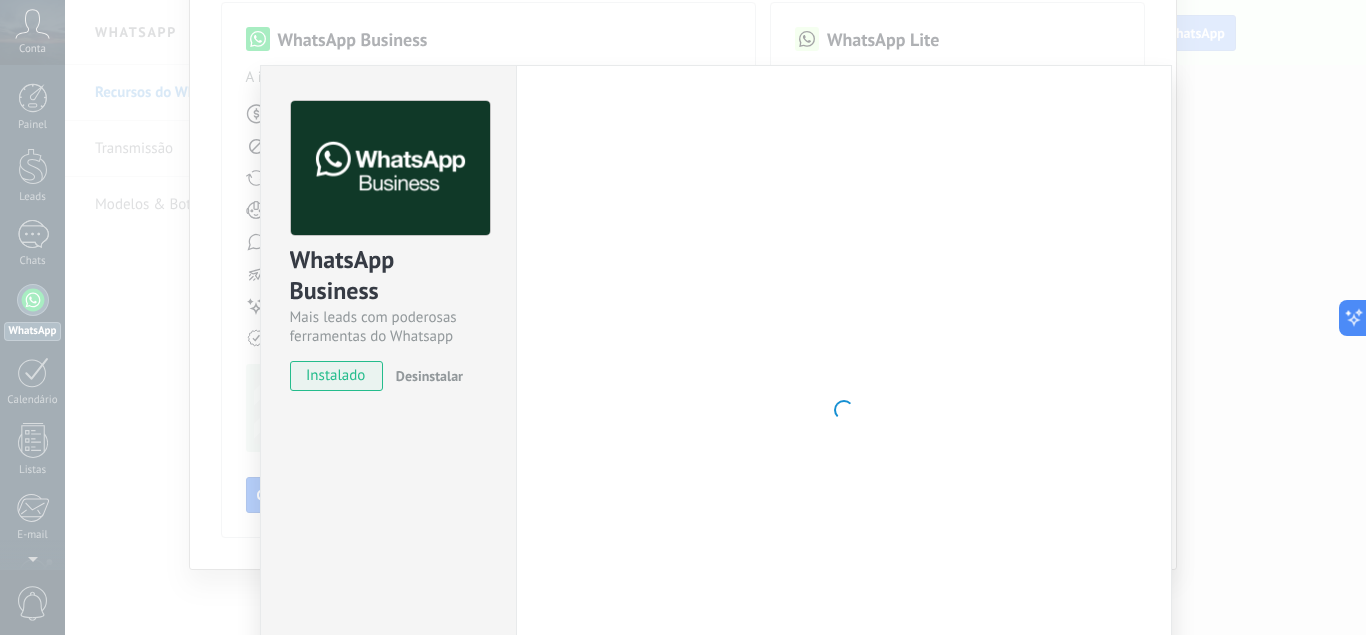 click at bounding box center [844, 410] 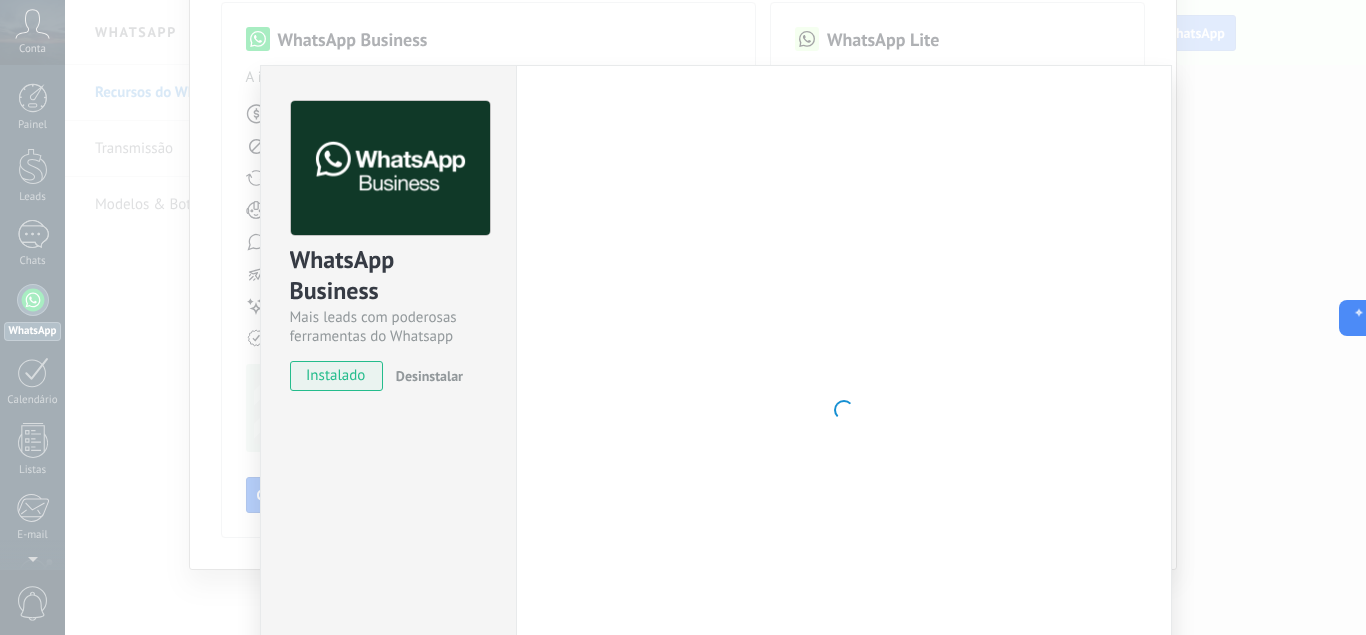 scroll, scrollTop: 195, scrollLeft: 0, axis: vertical 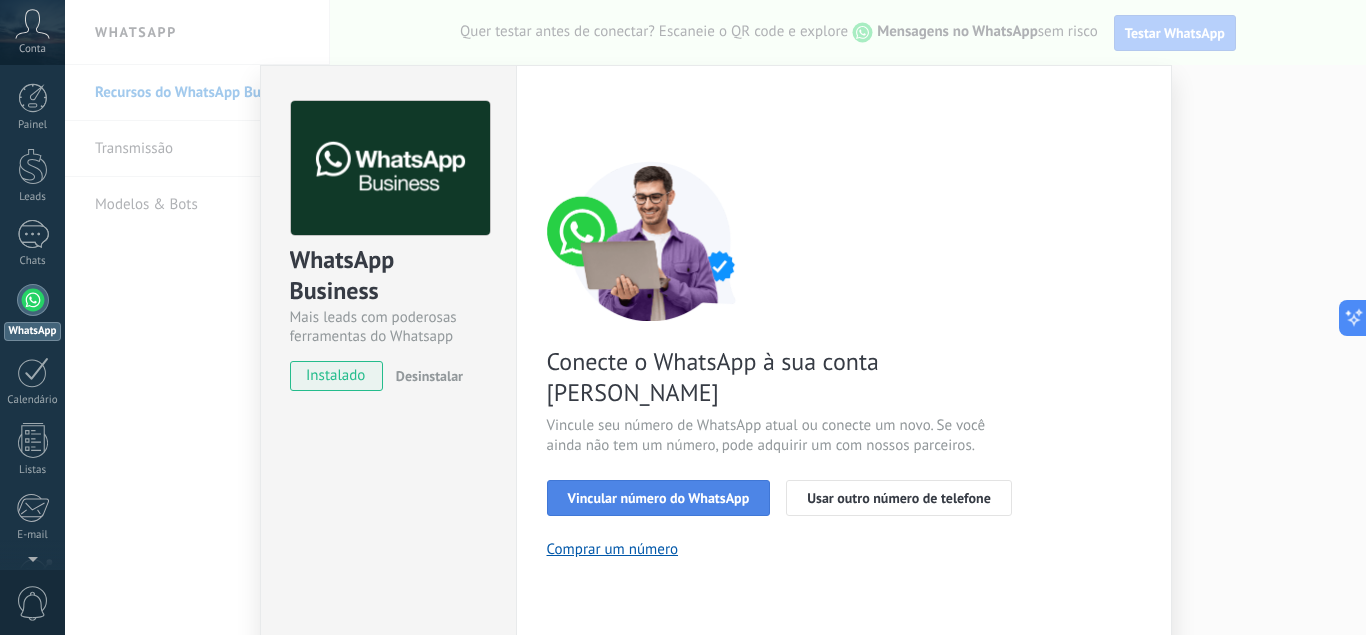 click on "Vincular número do WhatsApp" at bounding box center [659, 498] 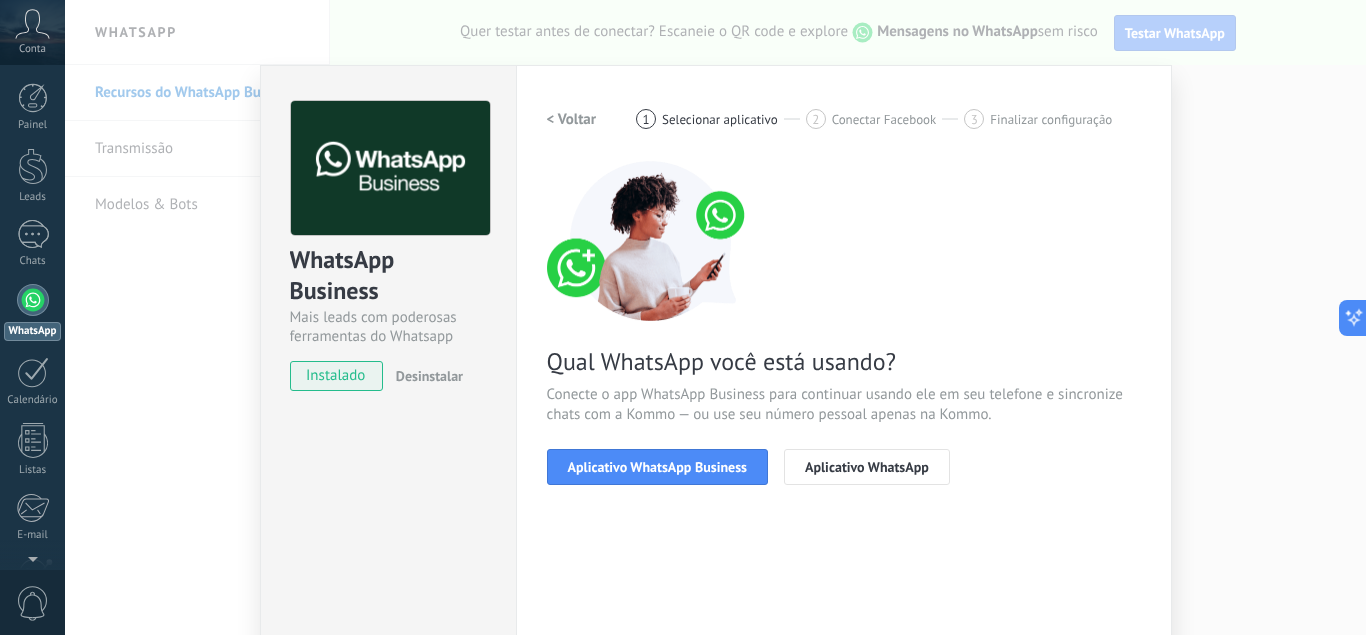 click on "Aplicativo WhatsApp Business" at bounding box center (657, 467) 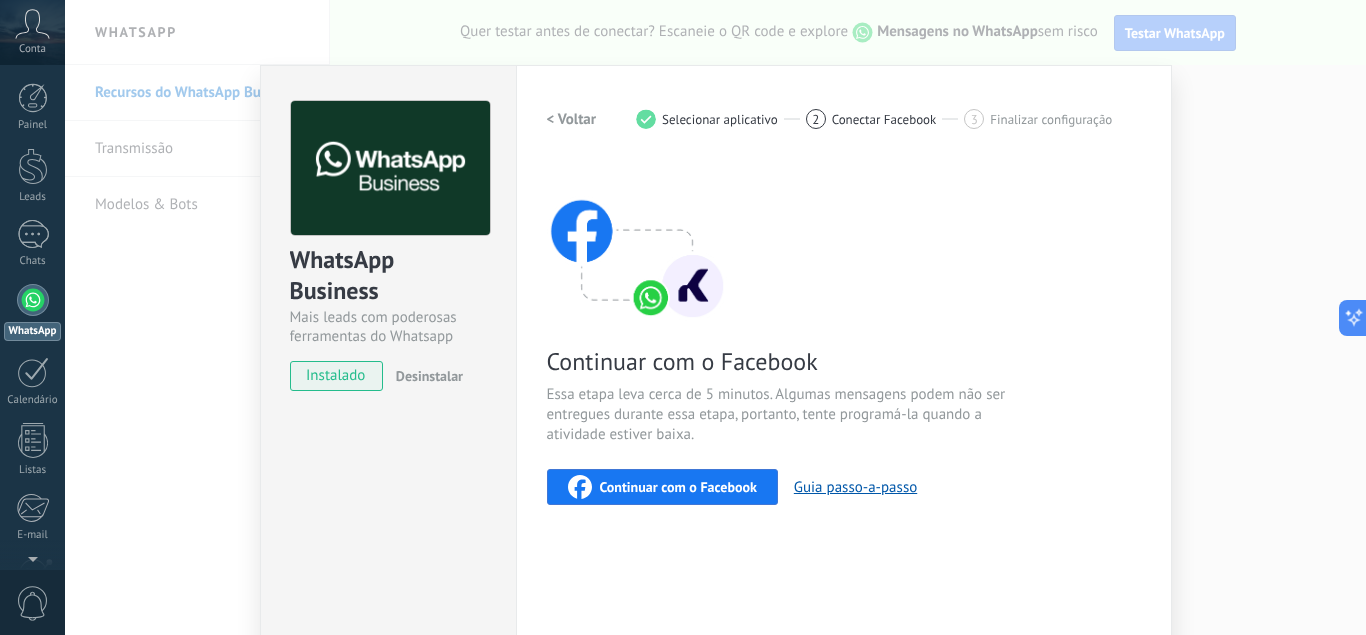 click on "Continuar com o Facebook" at bounding box center (678, 487) 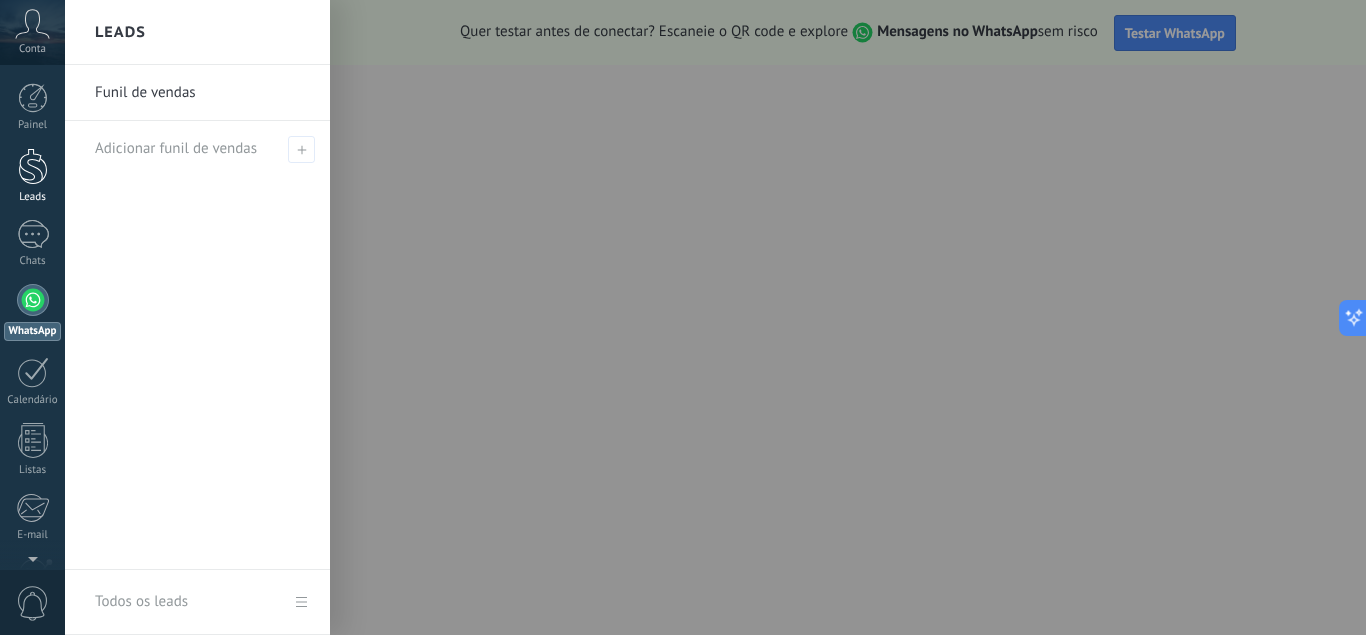 click on "Leads" at bounding box center [33, 197] 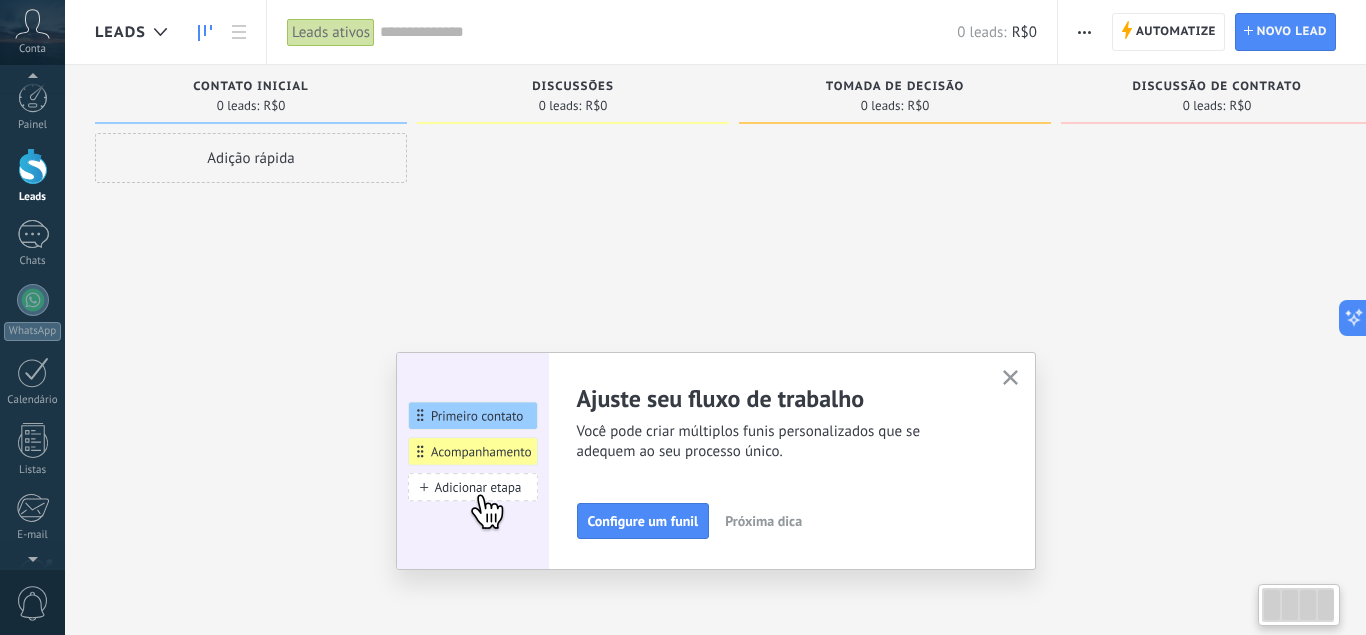 scroll, scrollTop: 0, scrollLeft: 0, axis: both 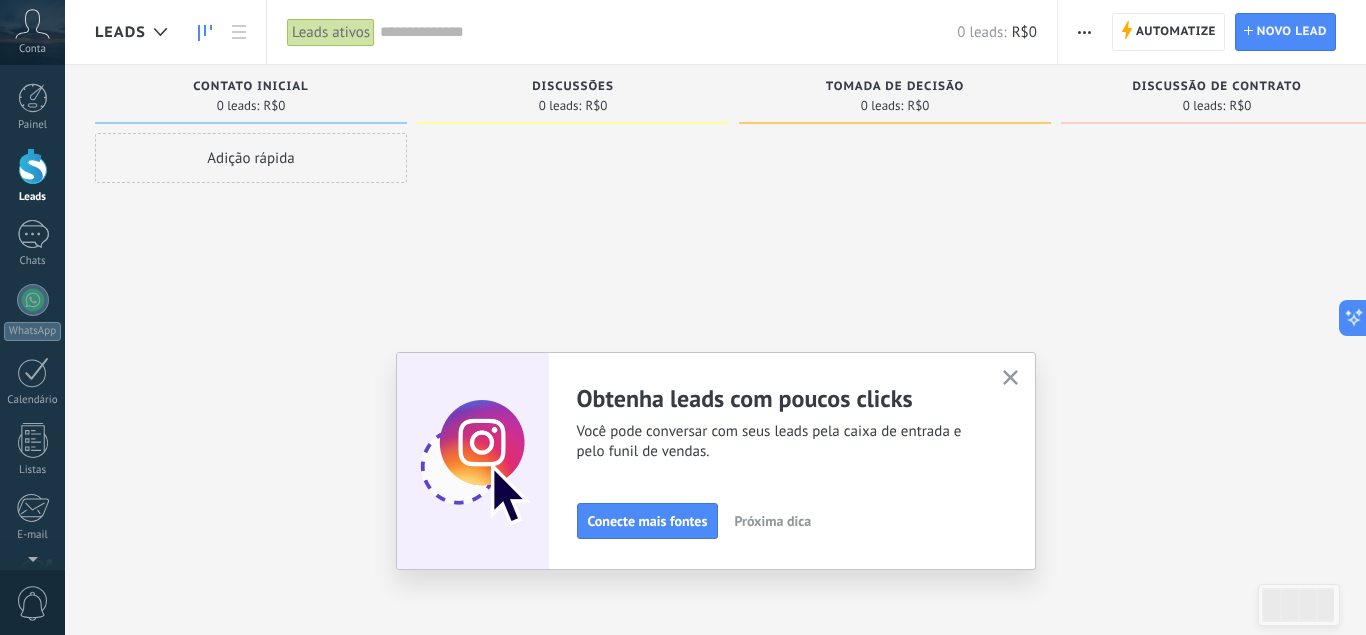 click 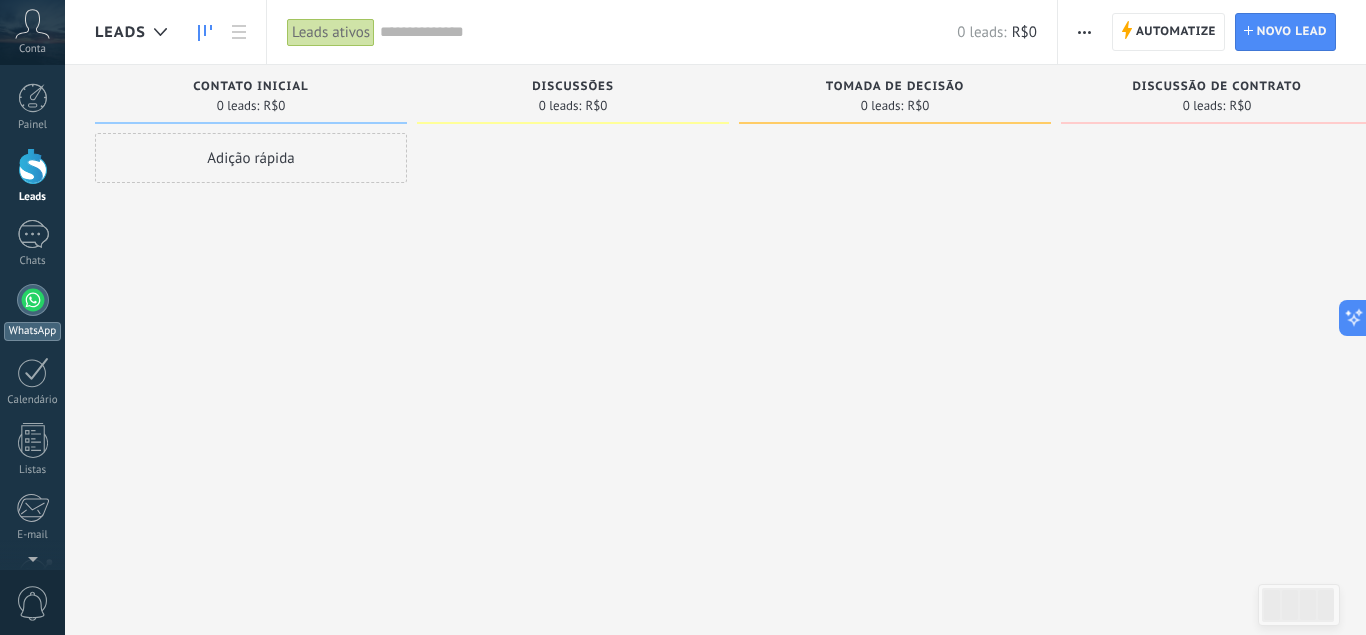 click at bounding box center (33, 300) 